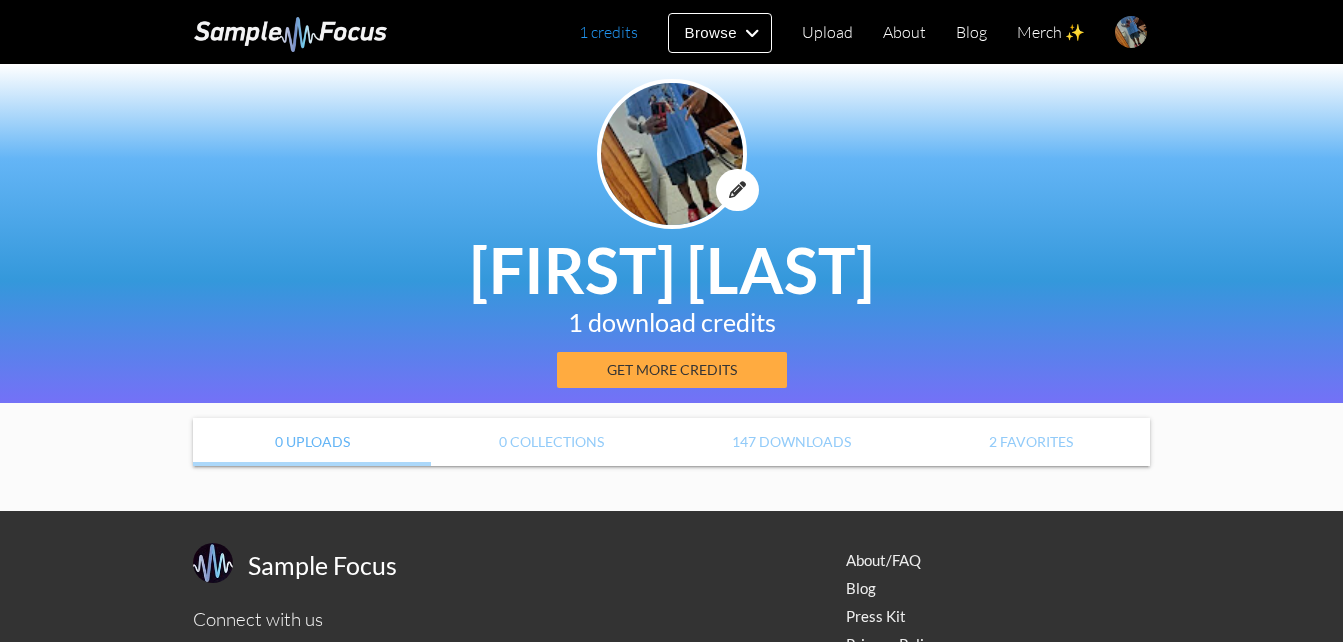 scroll, scrollTop: 0, scrollLeft: 0, axis: both 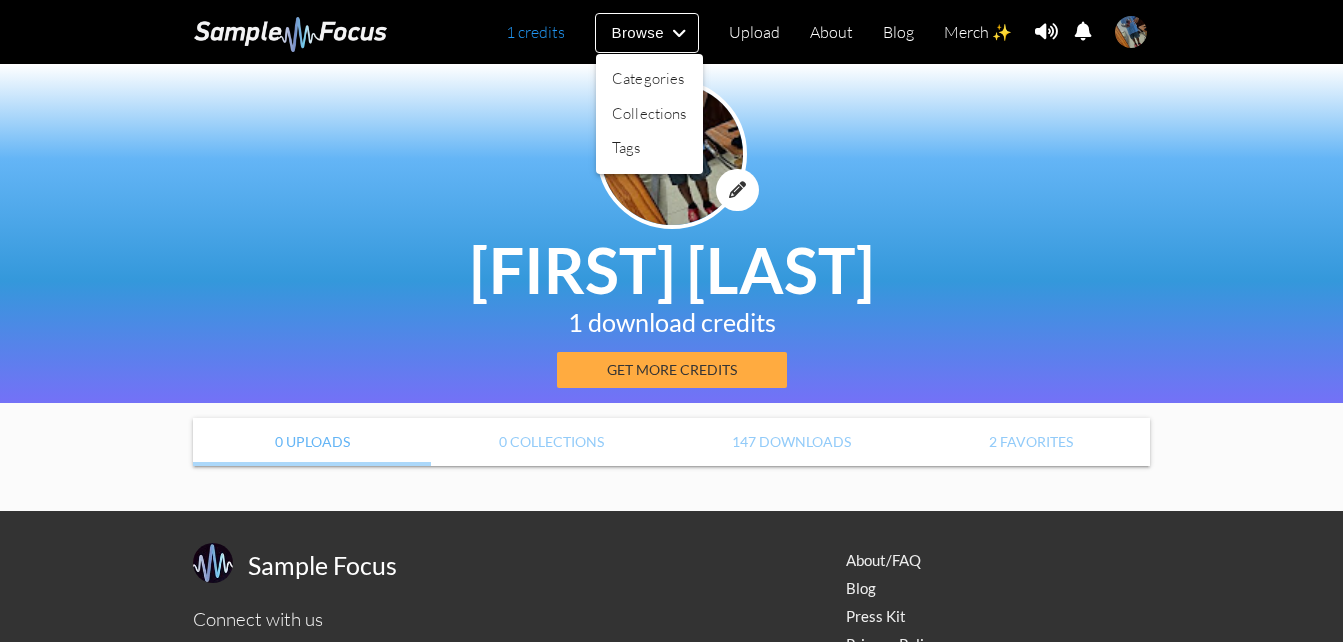 click on "1 credits
Browse
Upload
About
Blog
Merch ✨
Notifications Settings You have no notifications. View all notifications
Account
Subscription
Analytics
Notifications
Notification Settings
Log Out
1 credits
Categories
Tags
Collections
Upload
About
Blog
Merch ✨
Account
Subscription
Analytics
Log Out" at bounding box center (671, 380) 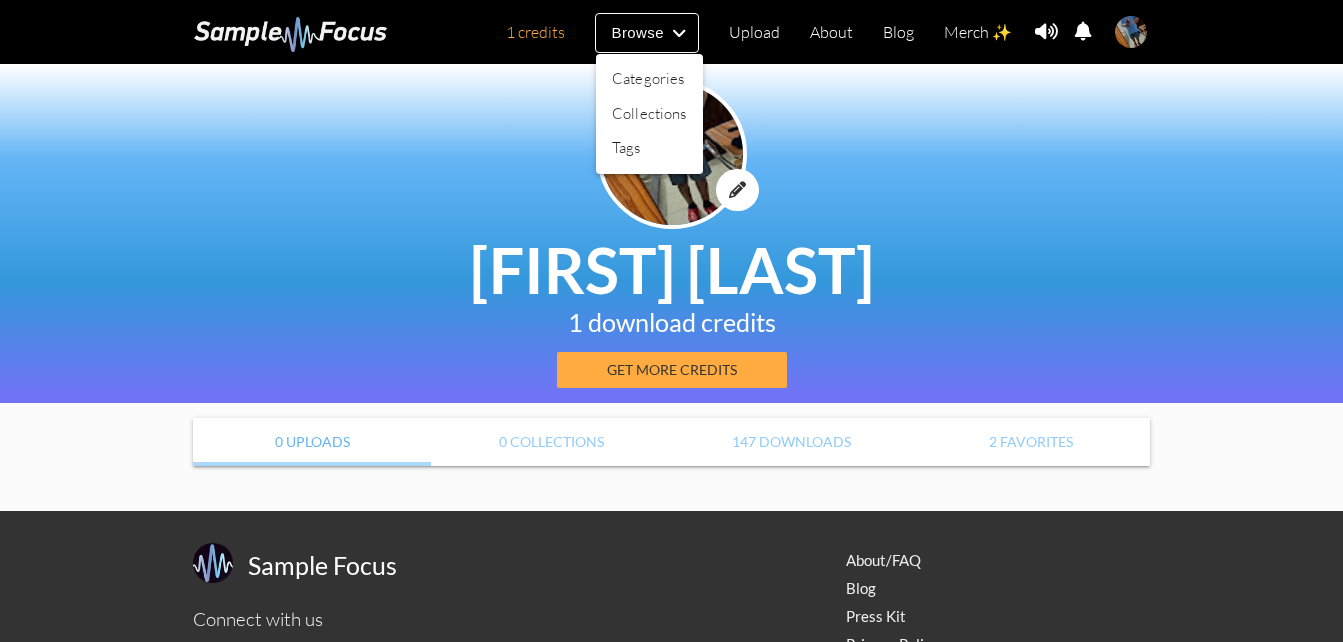 click at bounding box center (671, 321) 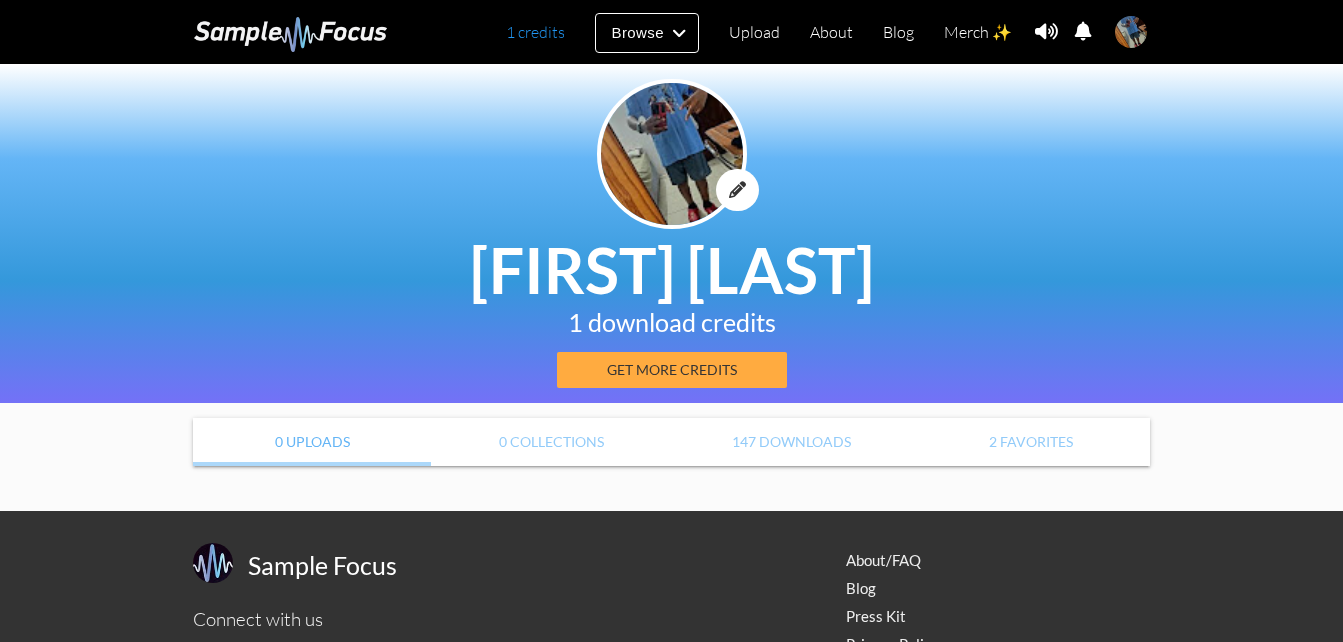 click on "1 credits" at bounding box center (535, 32) 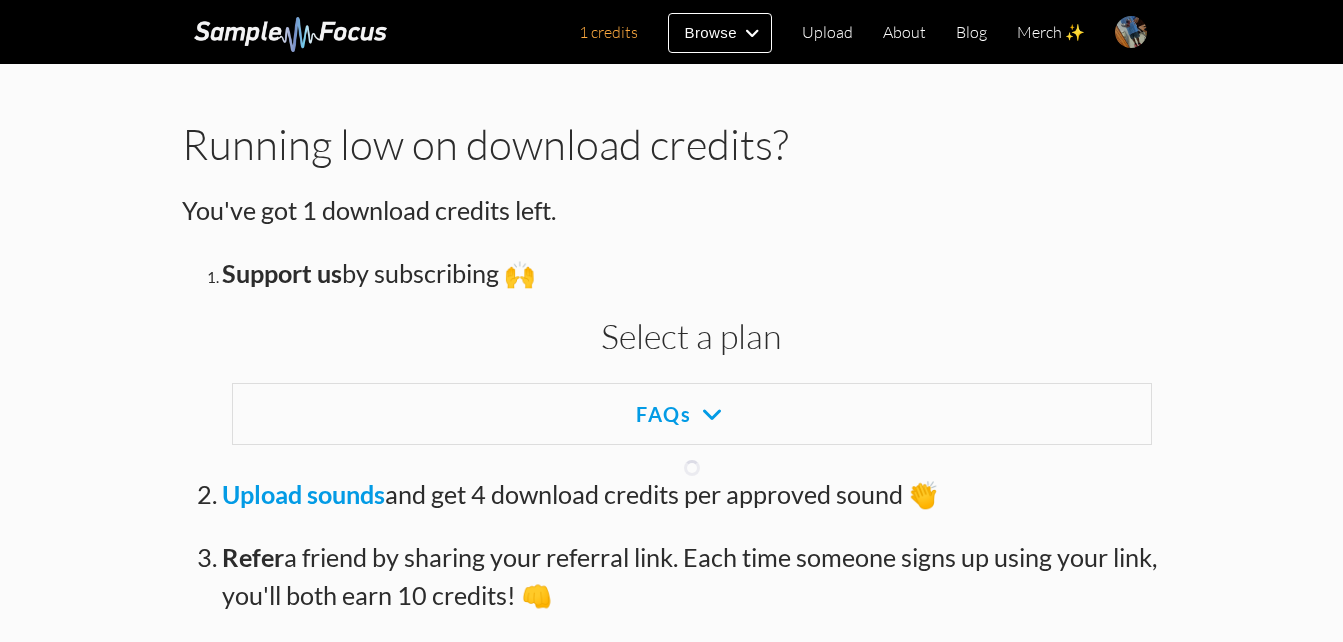 scroll, scrollTop: 0, scrollLeft: 0, axis: both 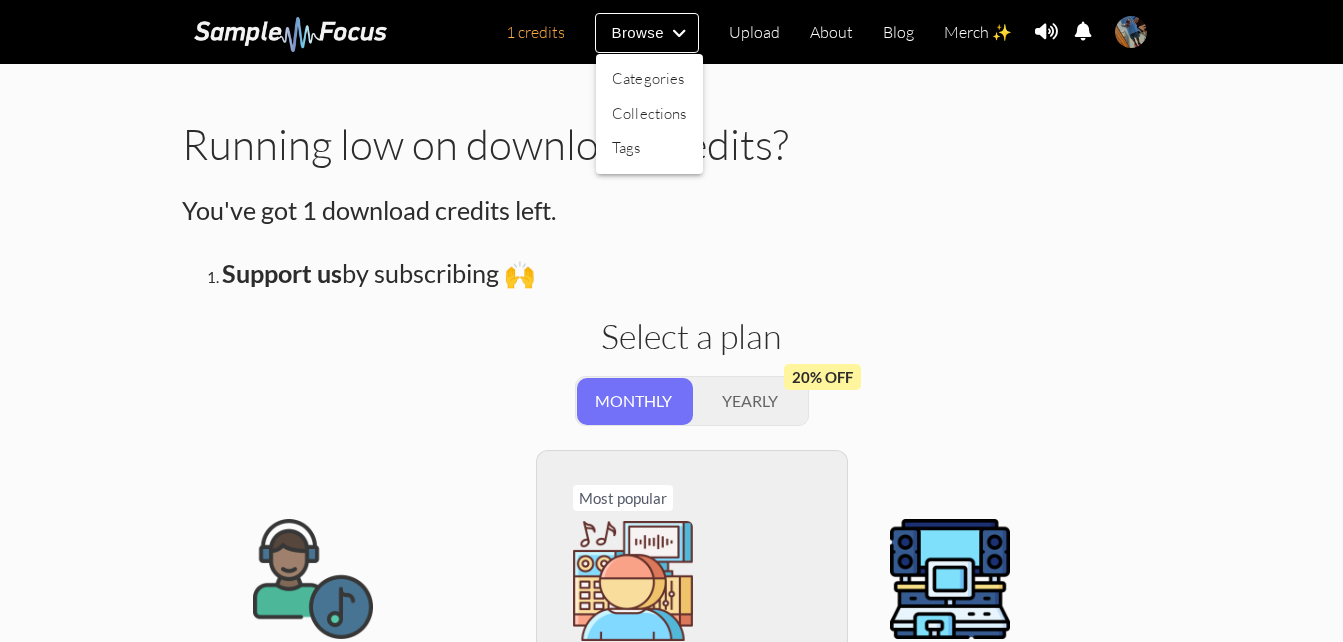 click at bounding box center (671, 321) 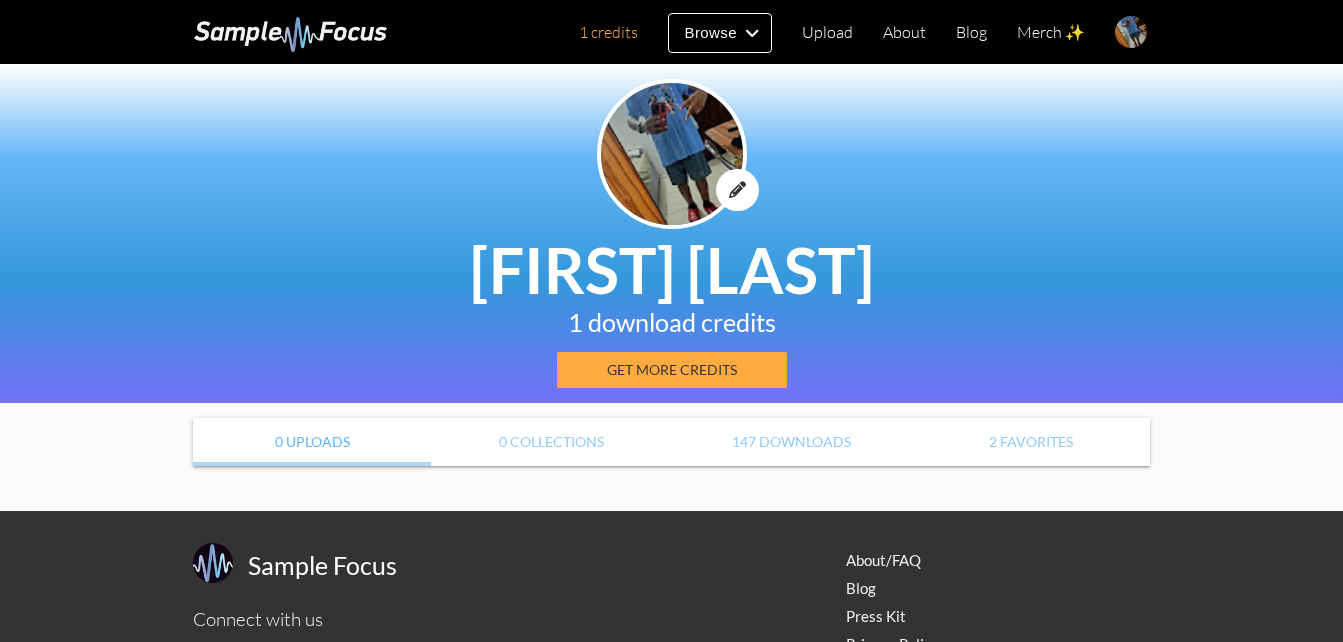 scroll, scrollTop: 0, scrollLeft: 0, axis: both 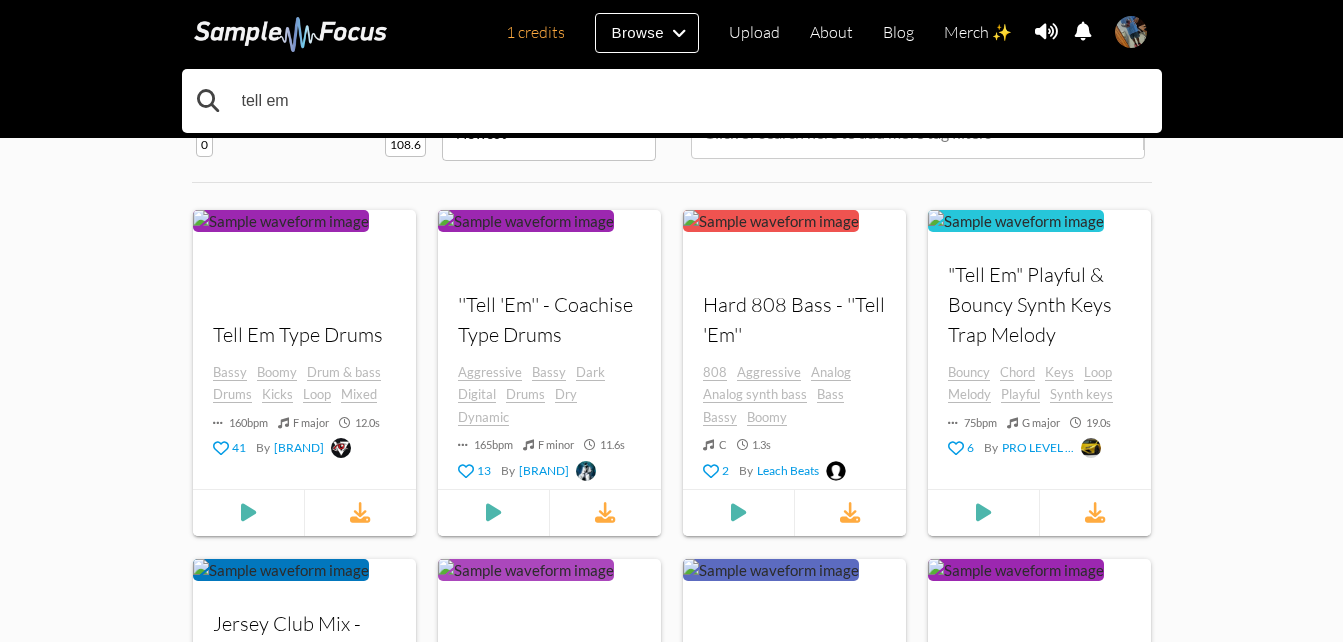drag, startPoint x: 418, startPoint y: 89, endPoint x: 148, endPoint y: 141, distance: 274.96182 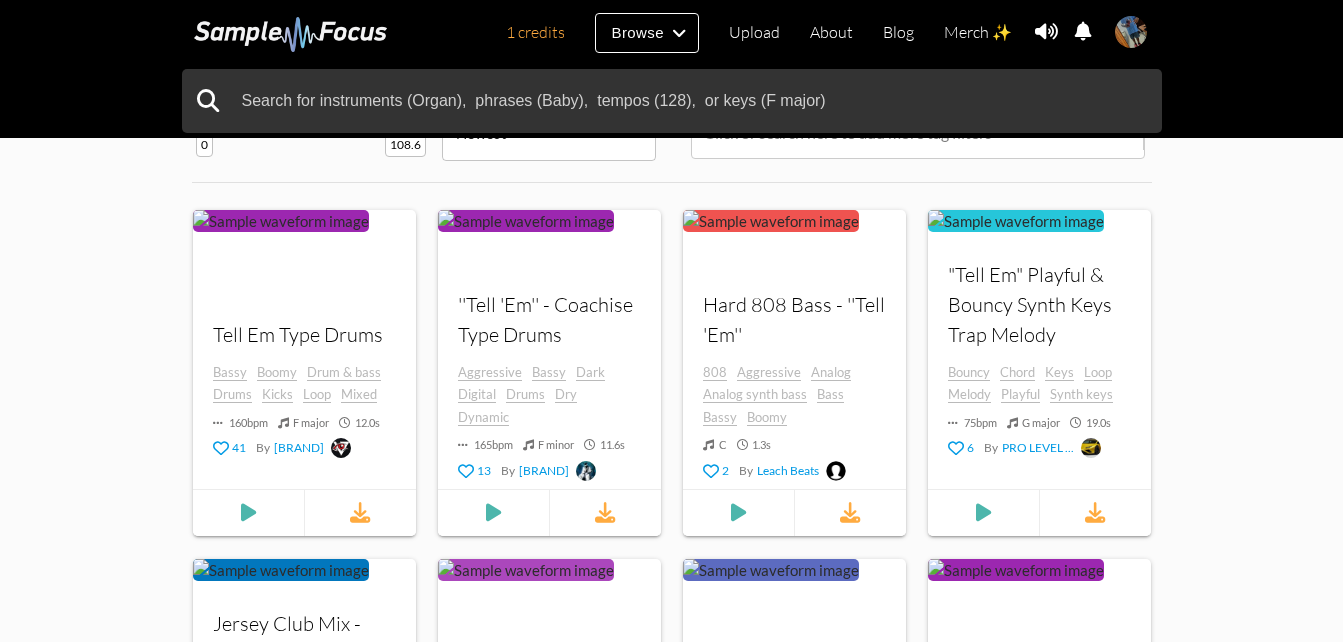 click on "Tell Em  Type Drums ''Tell 'Em'' - Coachise Type Drums Hard 808 Bass - ''Tell 'Em'' " Tell Em " Playful & Bouncy Synth Keys Trap Melody
36    search results for " tell em " Tempo (BPM) 0 200 Duration (secs) 0 108.6 Key Any Any ​ Mode Any Any ​ Sort By Newest Newest ​ Include Tags Click or search here to add more tag filters Exclude Tags Click or search here to add more tag filters Your browser does not support the audio  element. Tell Em Type Drums Bassy Boomy Drum & bass Drums Kicks Loop Mixed   160 bpm   F   major   12.0 s 41 By VladSpiel Your browser does not support the audio  element. ''Tell 'Em'' - Coachise Type Drums Aggressive Bassy Dark Digital Drums Dry Dynamic   165 bpm   F   minor   11.6 s 13 By arsthy Your browser does not support the audio  element. Hard 808 Bass - ''Tell 'Em'' 808 Aggressive Analog Analog synth bass Bass Bassy Boomy   C" at bounding box center [671, 926] 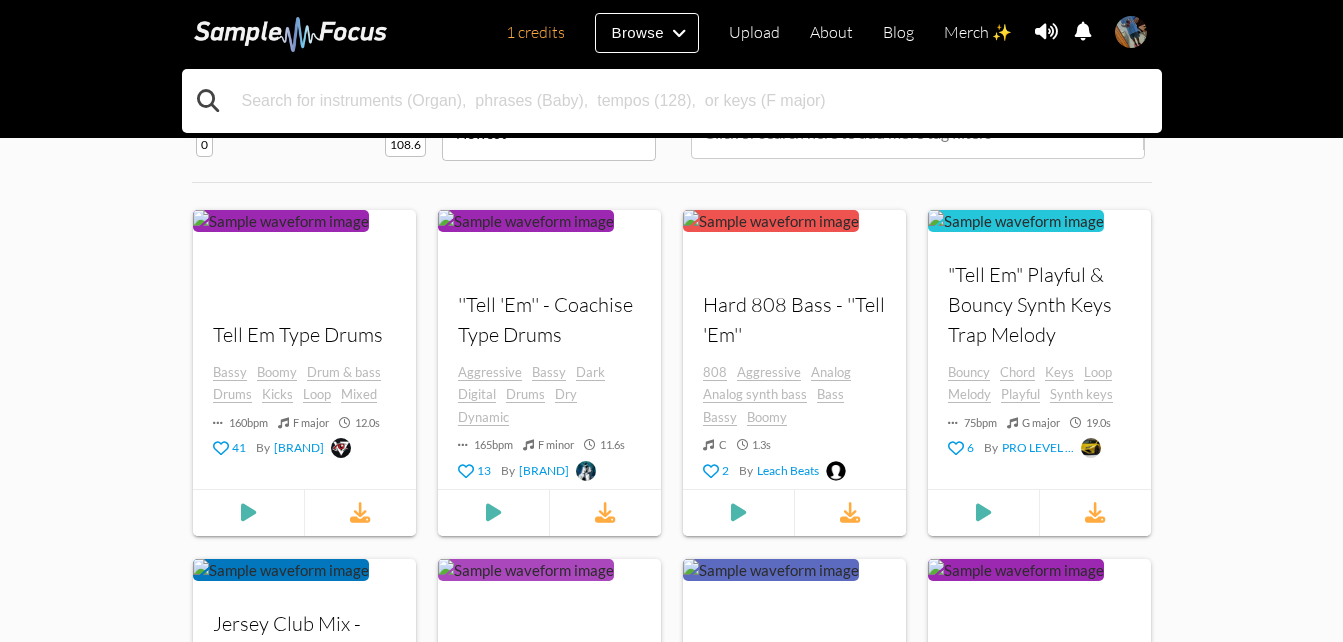 click at bounding box center (672, 101) 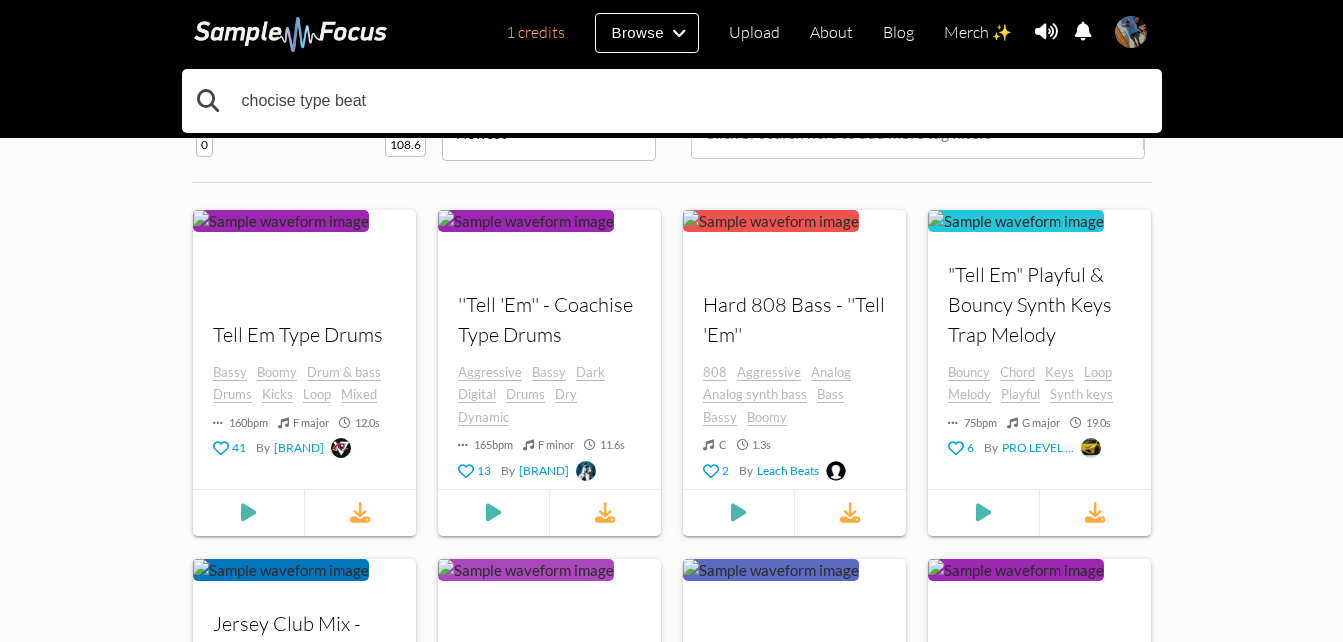 type on "chocise type beat" 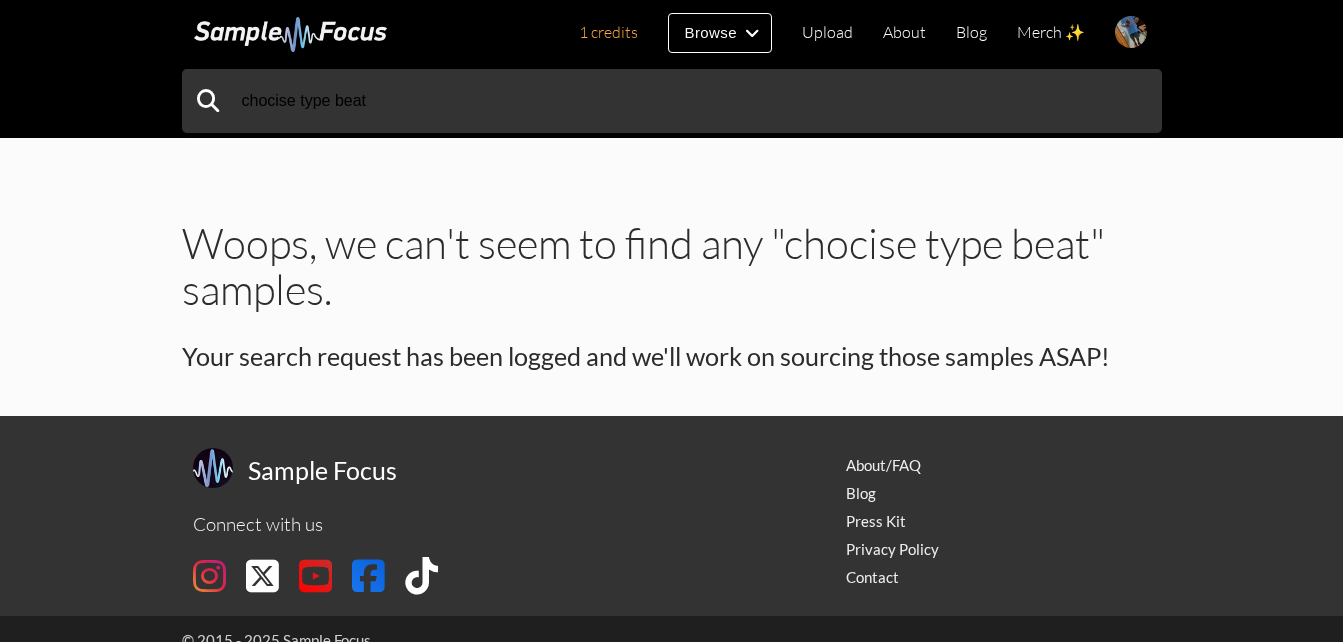 scroll, scrollTop: 0, scrollLeft: 0, axis: both 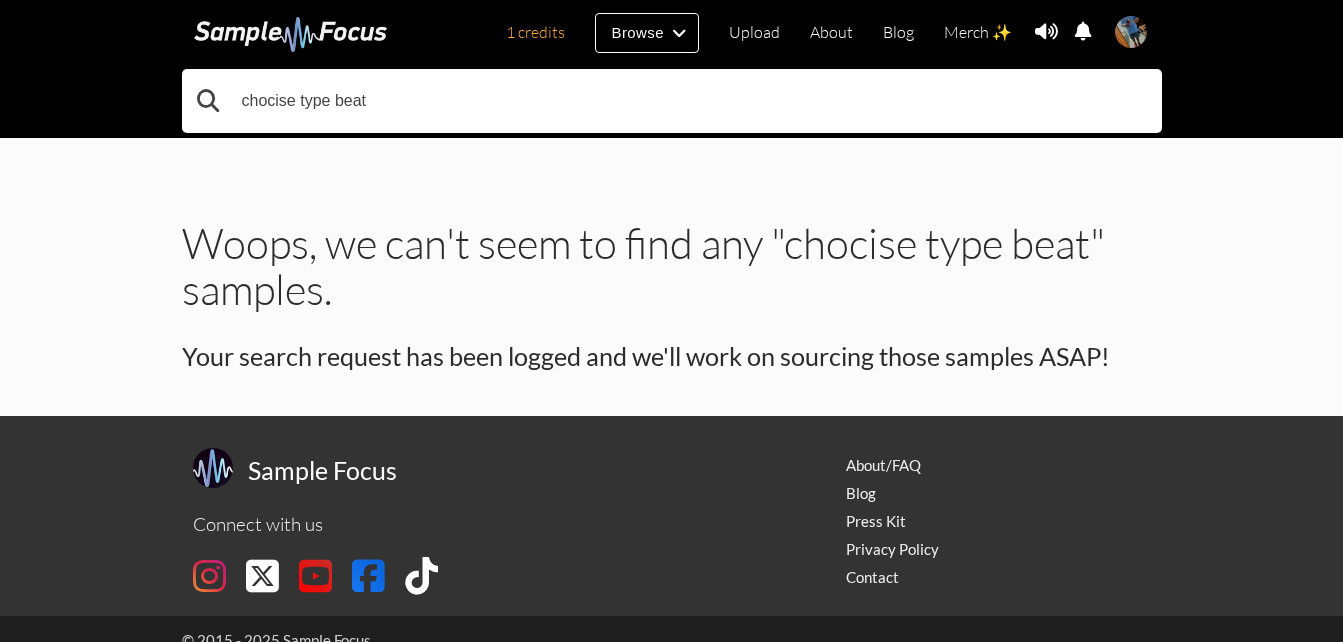 click on "chocise type beat" at bounding box center [672, 101] 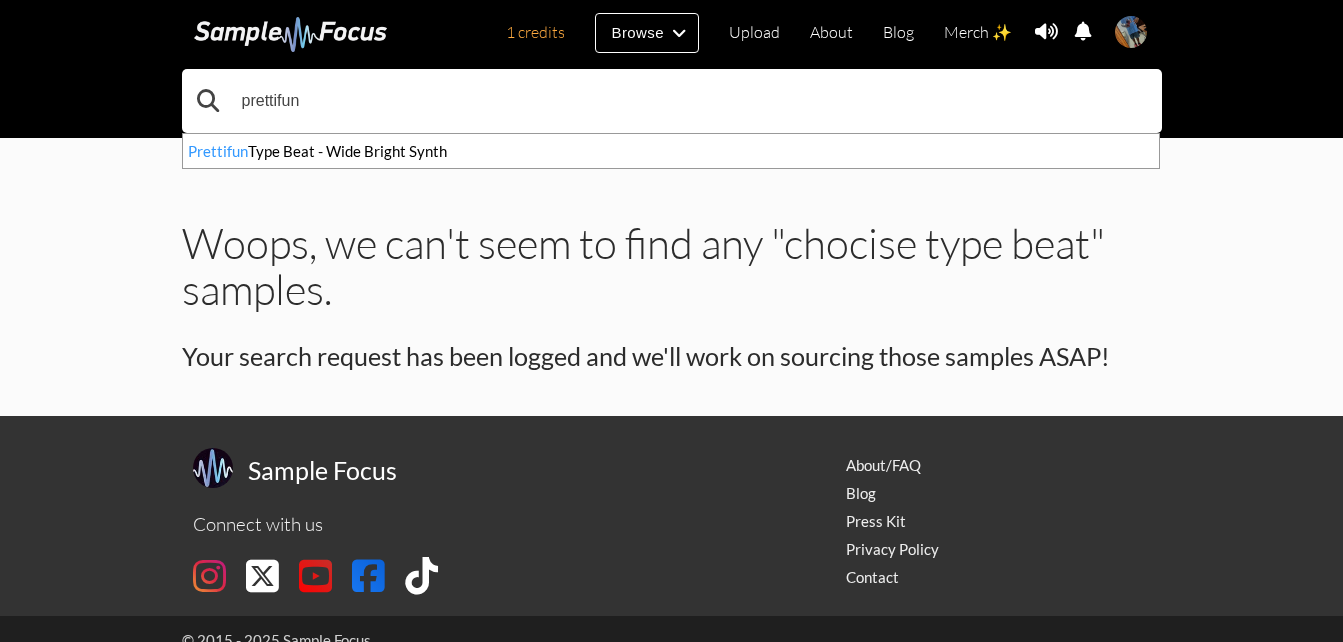 type on "prettifun" 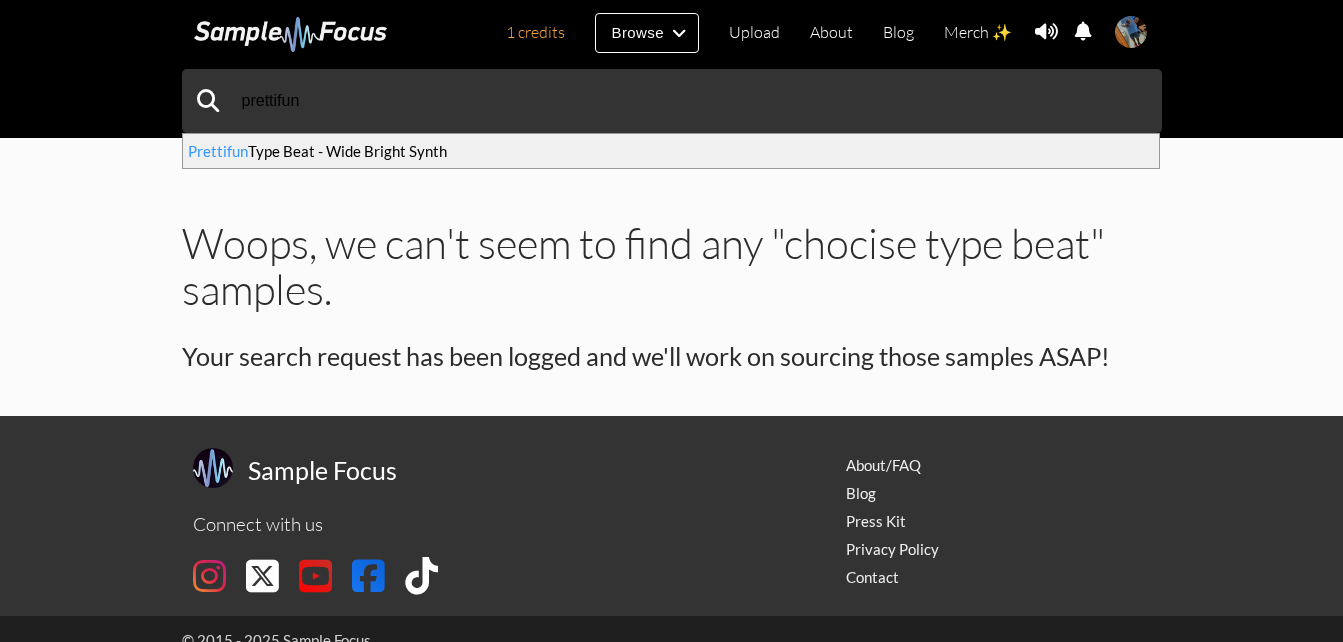 click on "Prettifun  Type Beat - Wide Bright Synth" at bounding box center (671, 151) 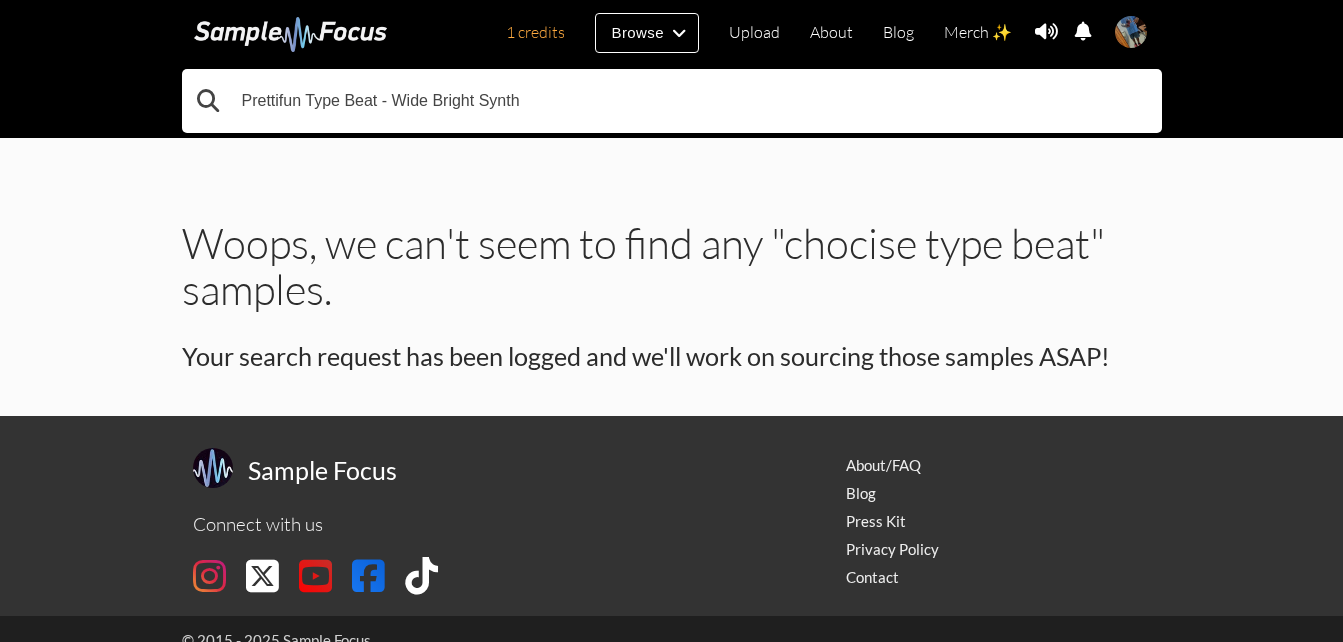 click on "Prettifun Type Beat - Wide Bright Synth" at bounding box center [672, 101] 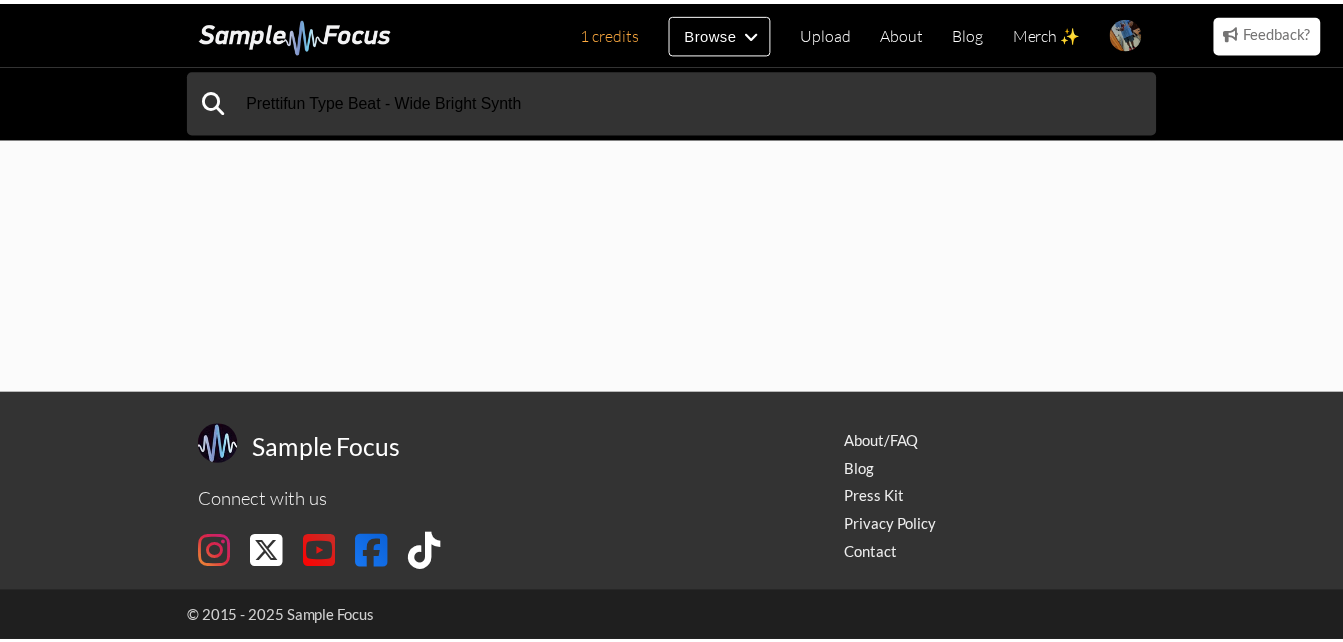 scroll, scrollTop: 0, scrollLeft: 0, axis: both 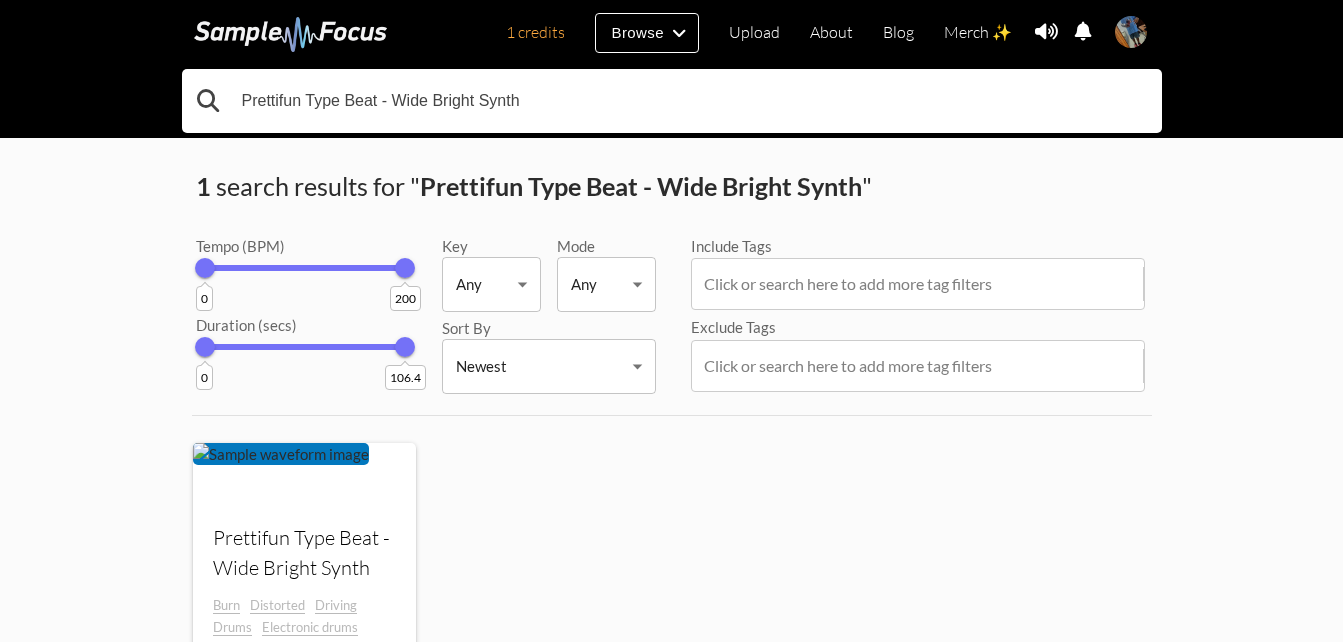 drag, startPoint x: 572, startPoint y: 90, endPoint x: 384, endPoint y: 104, distance: 188.52055 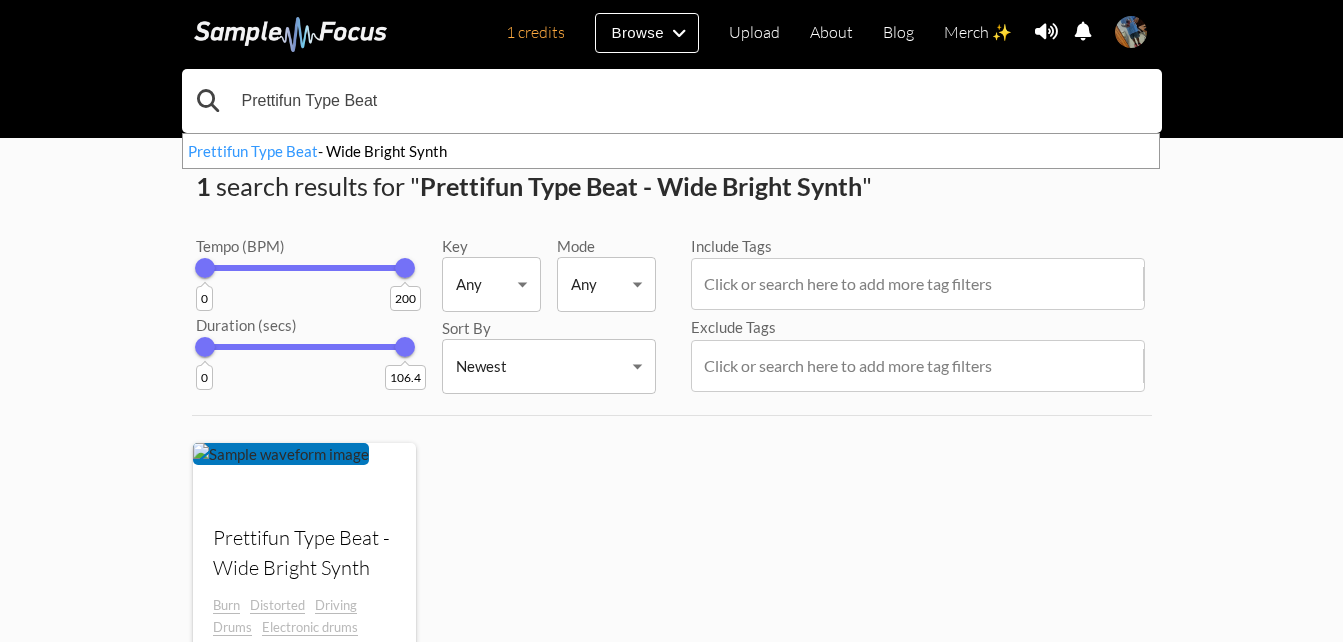 type on "Prettifun Type Beat" 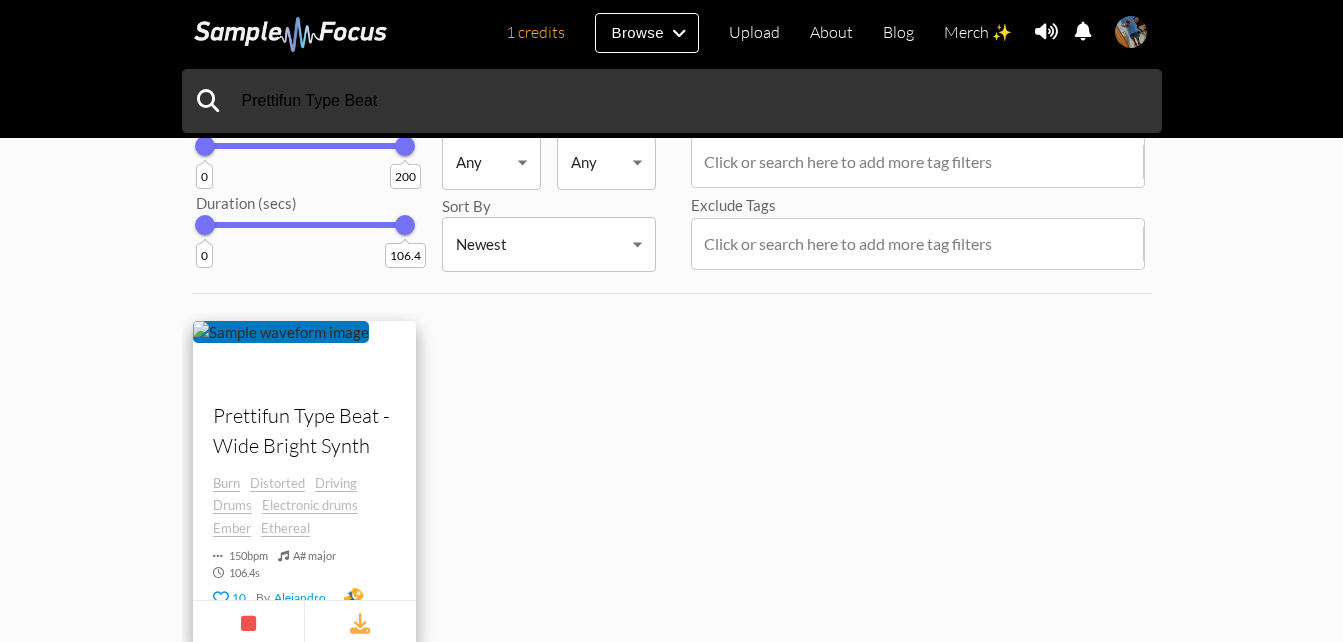 scroll, scrollTop: 123, scrollLeft: 0, axis: vertical 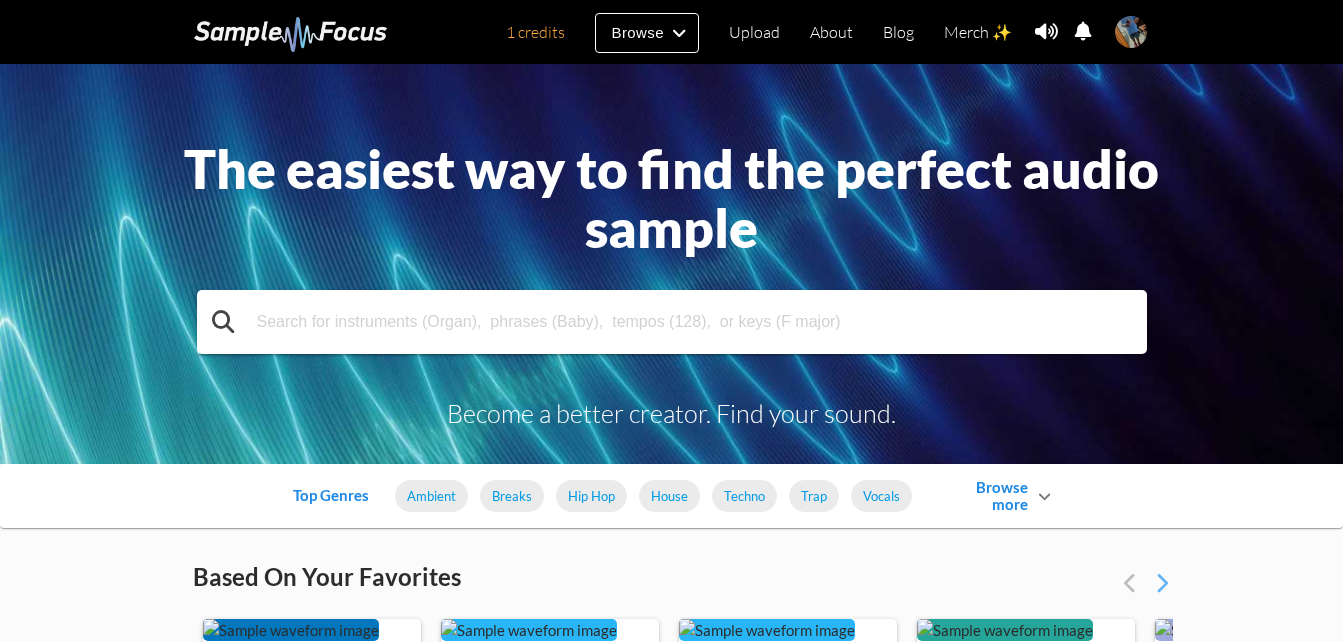 click at bounding box center (672, 322) 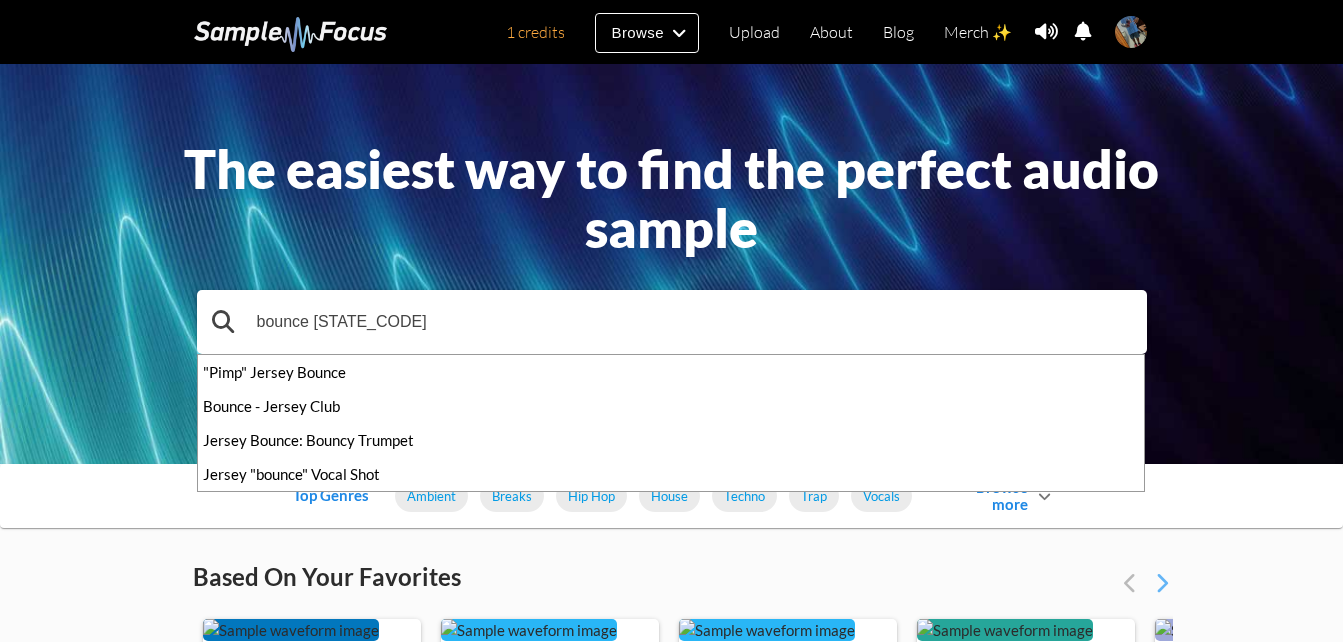 type on "bounce jersey" 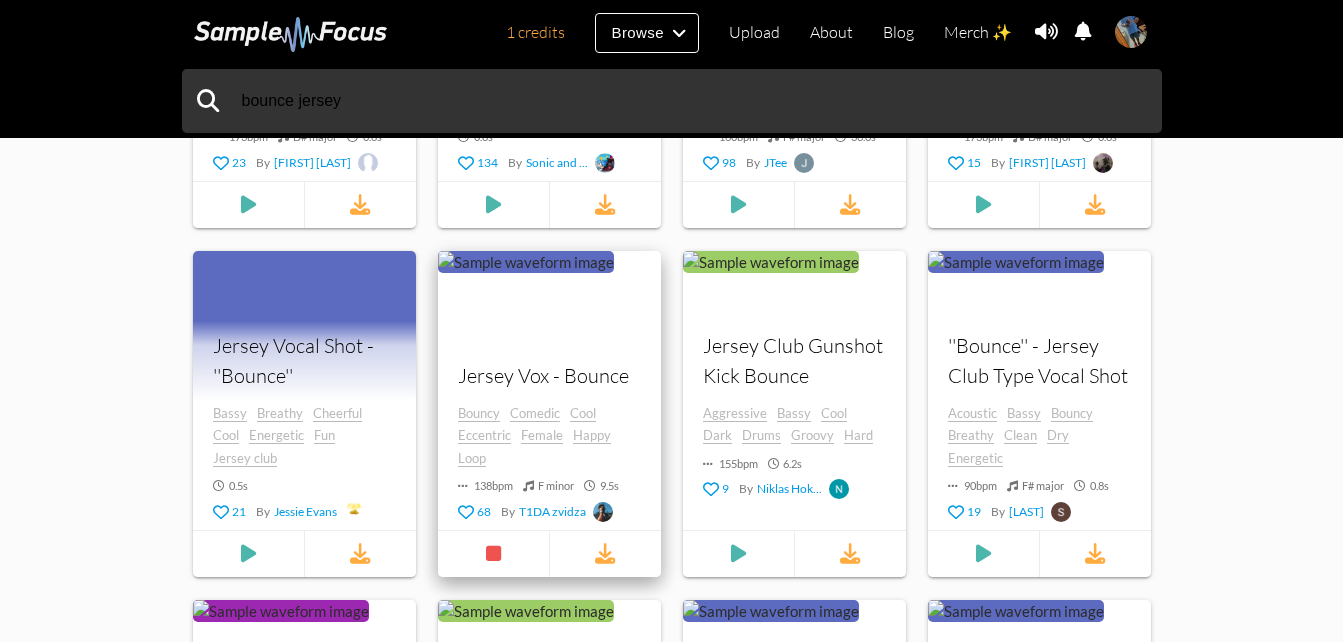scroll, scrollTop: 998, scrollLeft: 0, axis: vertical 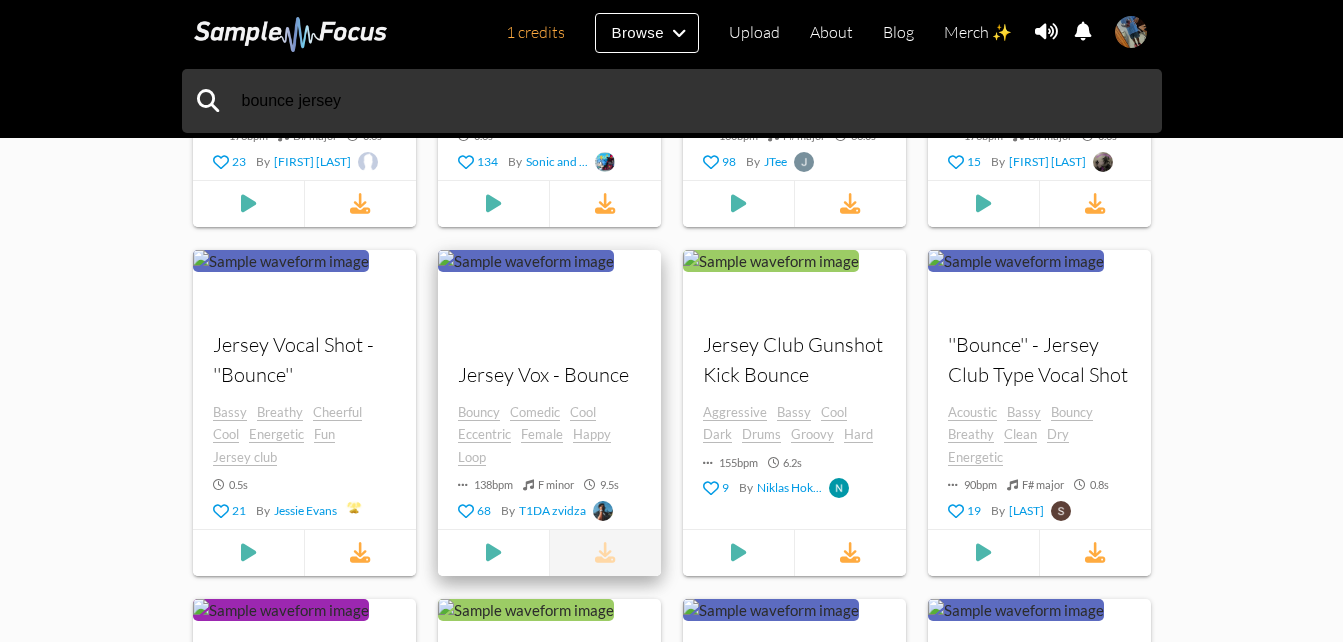 click at bounding box center (605, 553) 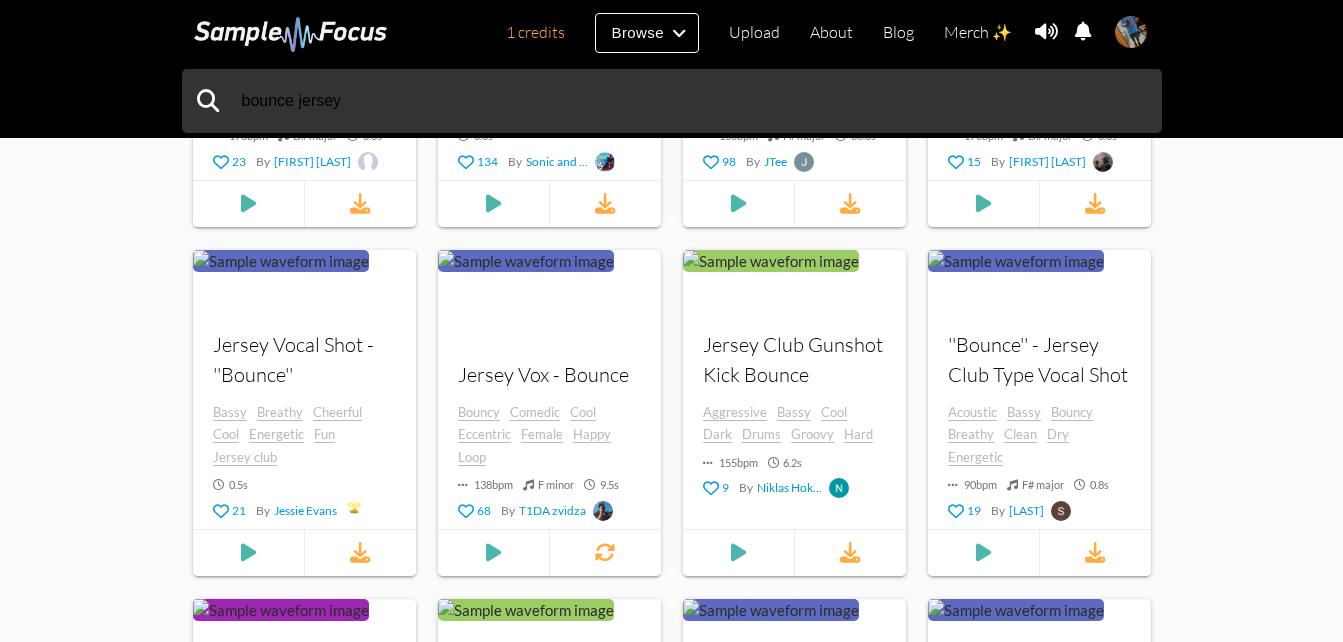 click at bounding box center (1131, 32) 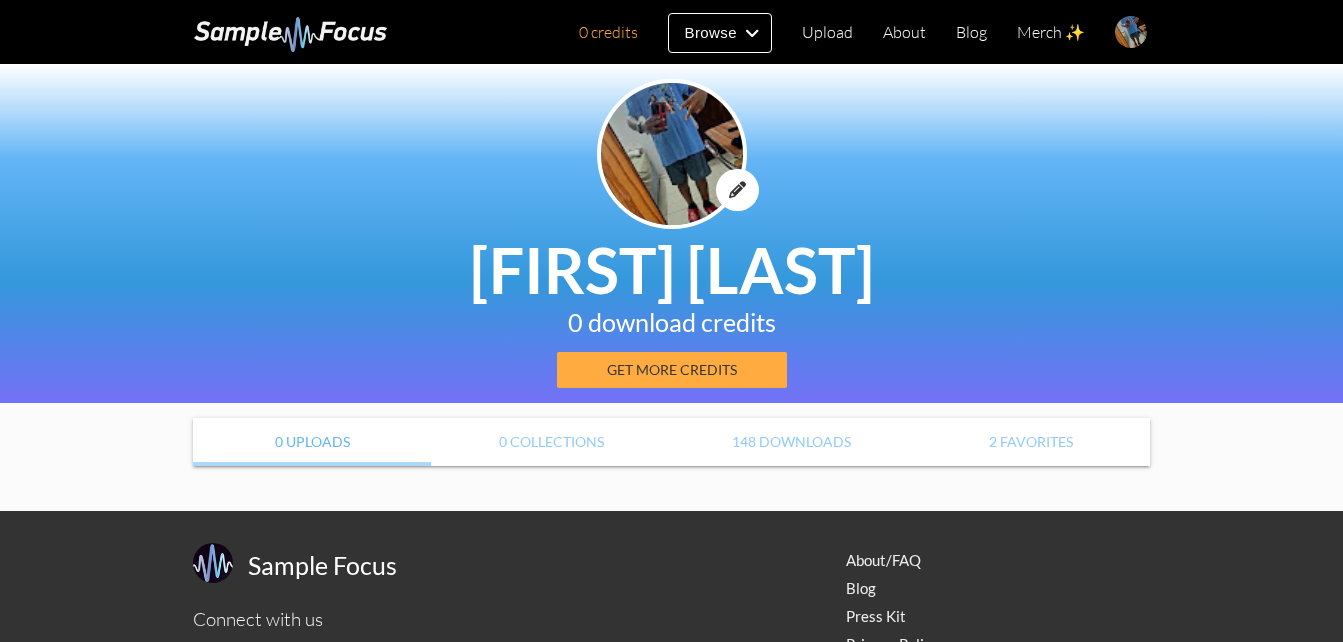scroll, scrollTop: 0, scrollLeft: 0, axis: both 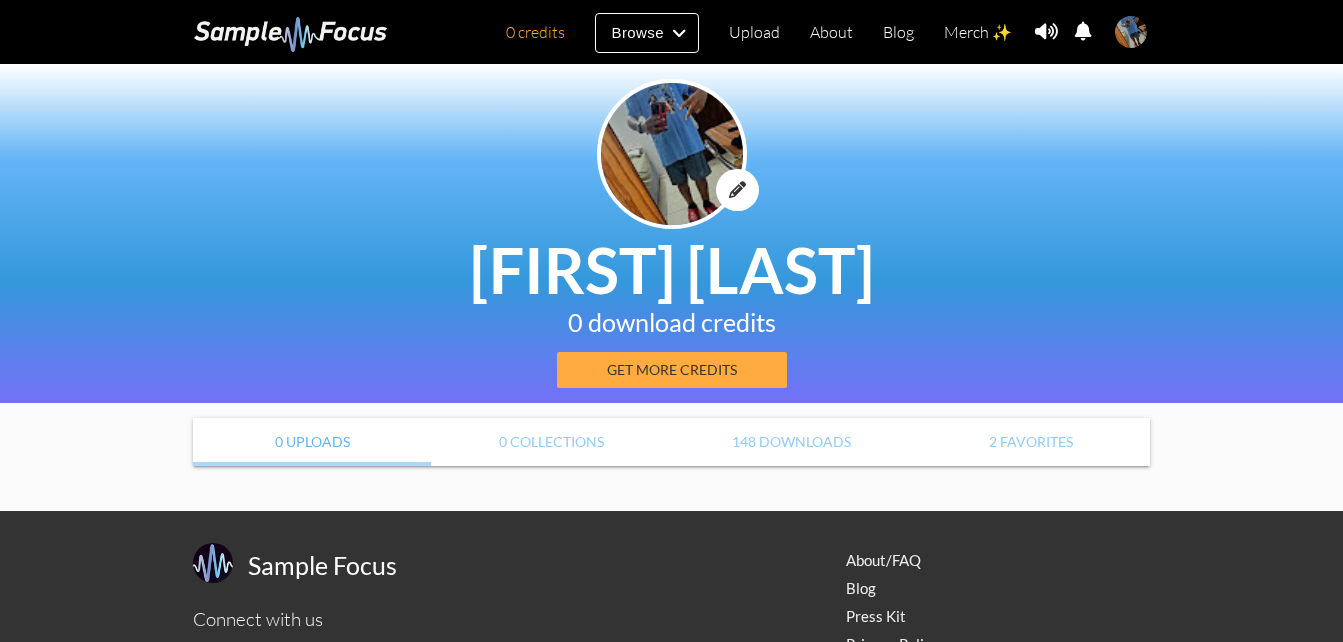 click at bounding box center [1131, 32] 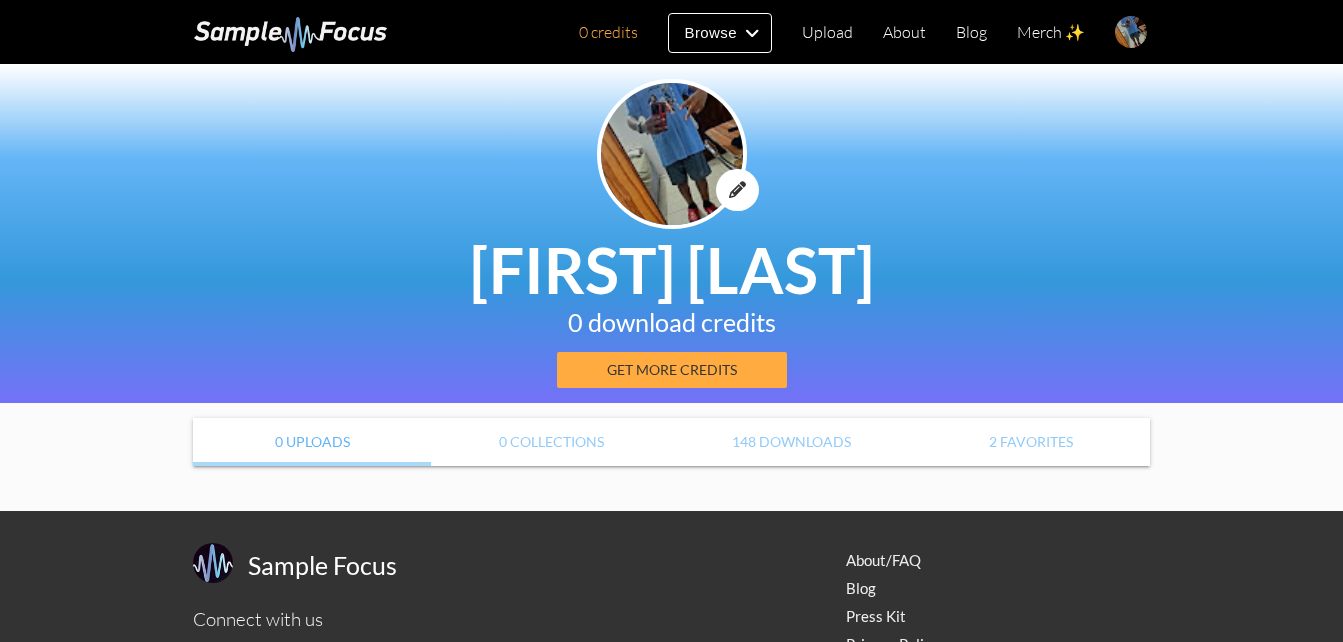 scroll, scrollTop: 0, scrollLeft: 0, axis: both 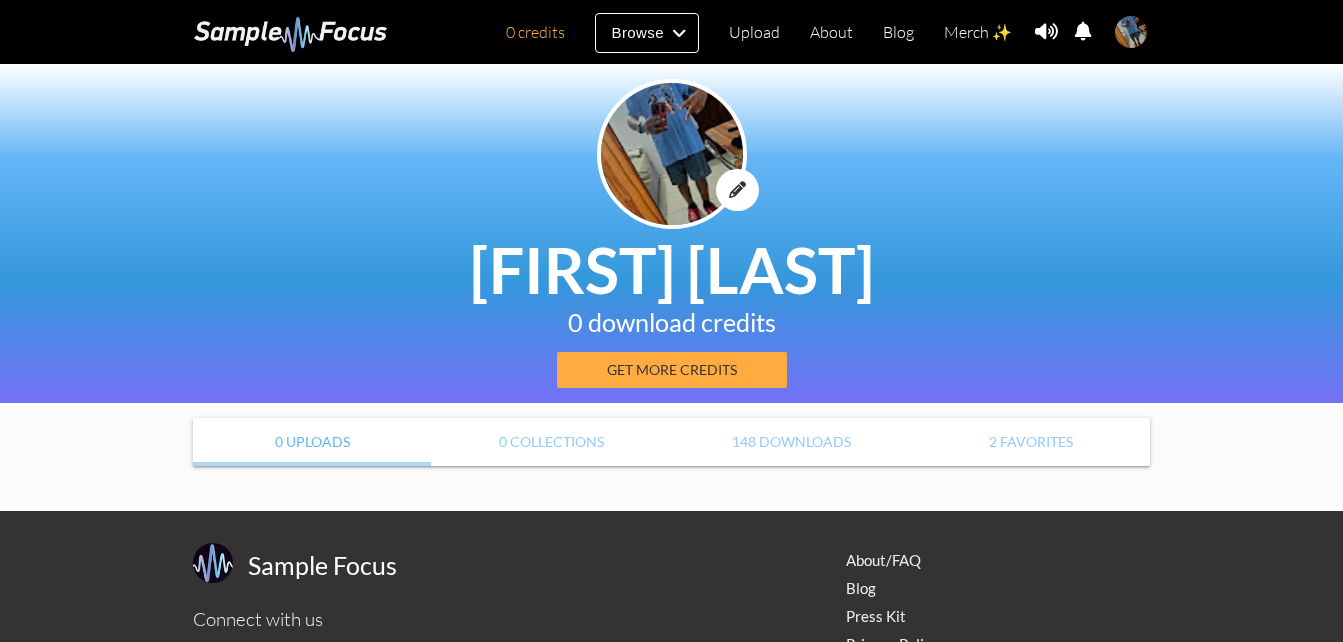 drag, startPoint x: 1126, startPoint y: 39, endPoint x: 931, endPoint y: 129, distance: 214.76732 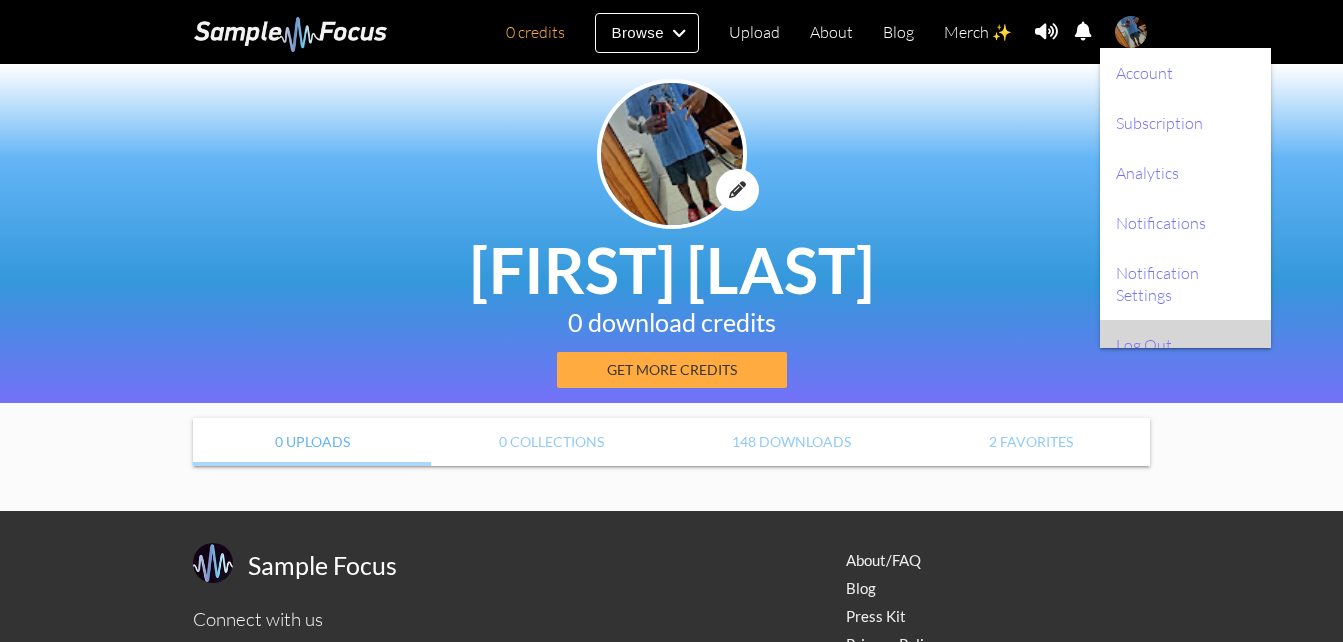 click on "Log Out" at bounding box center (1185, 345) 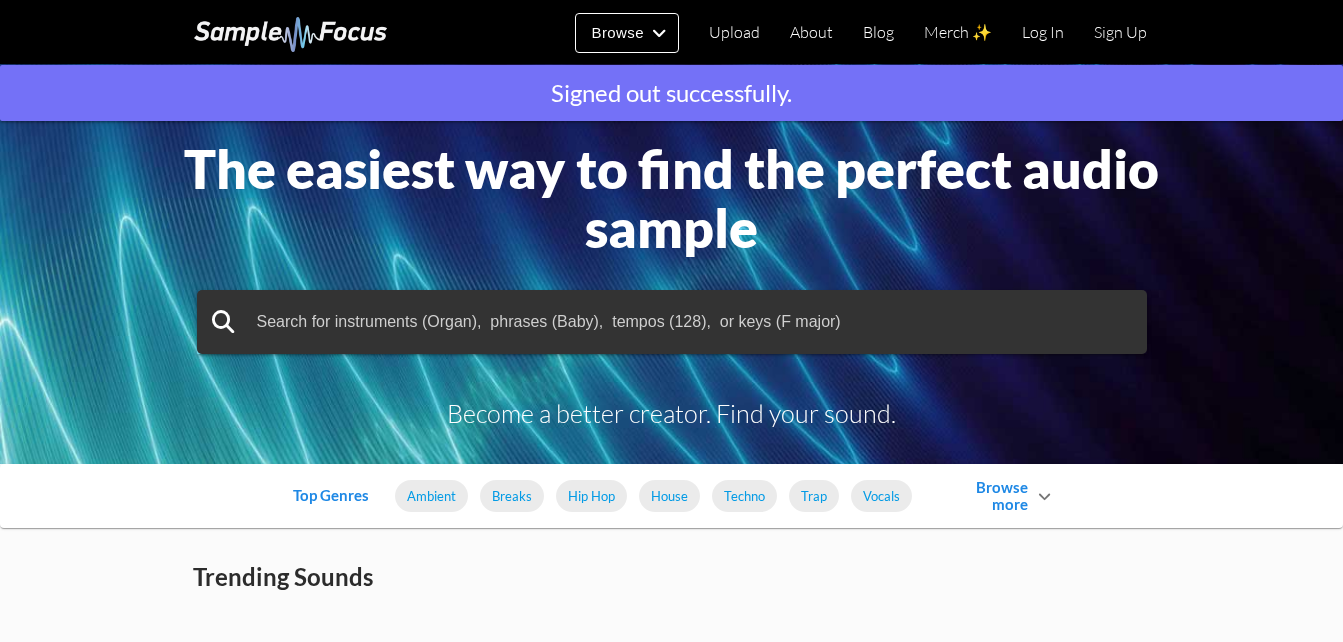 scroll, scrollTop: 0, scrollLeft: 0, axis: both 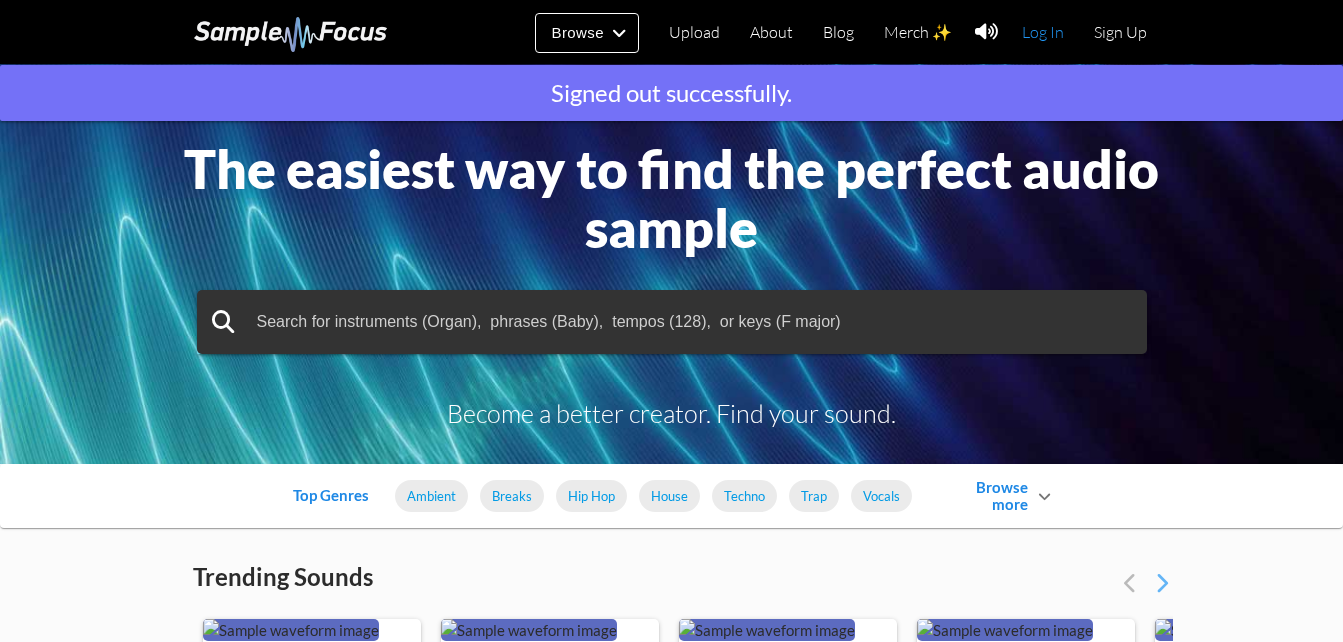 click on "Log In" at bounding box center (1043, 32) 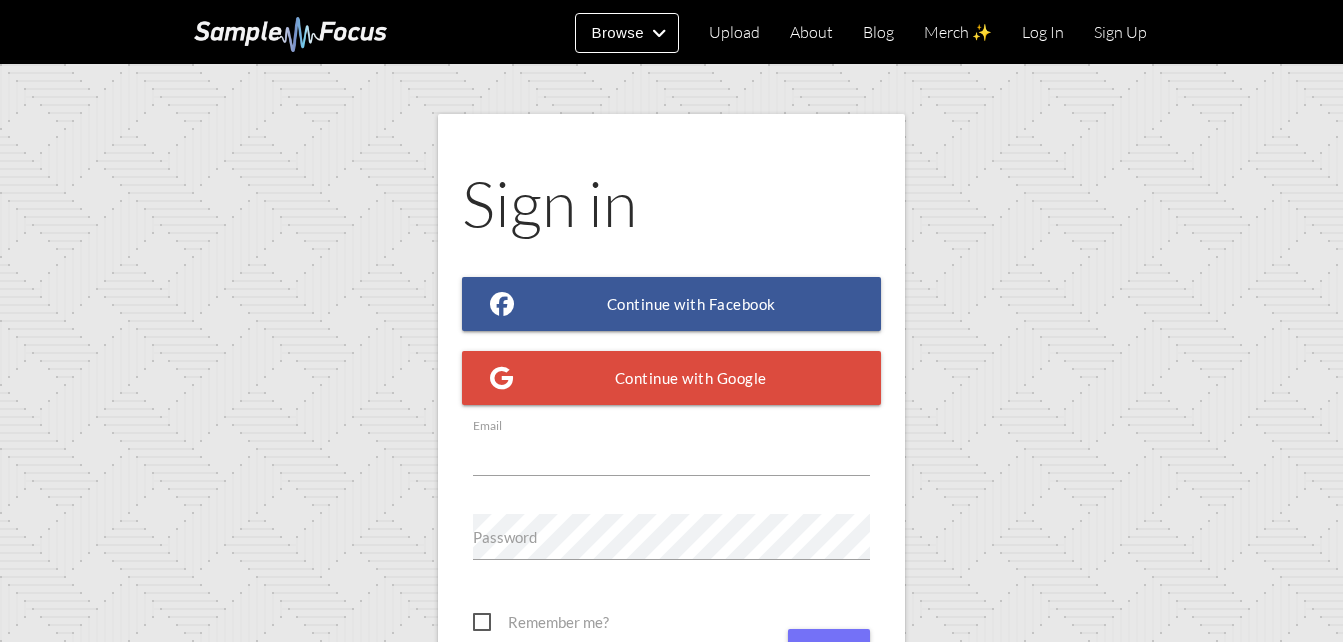 scroll, scrollTop: 0, scrollLeft: 0, axis: both 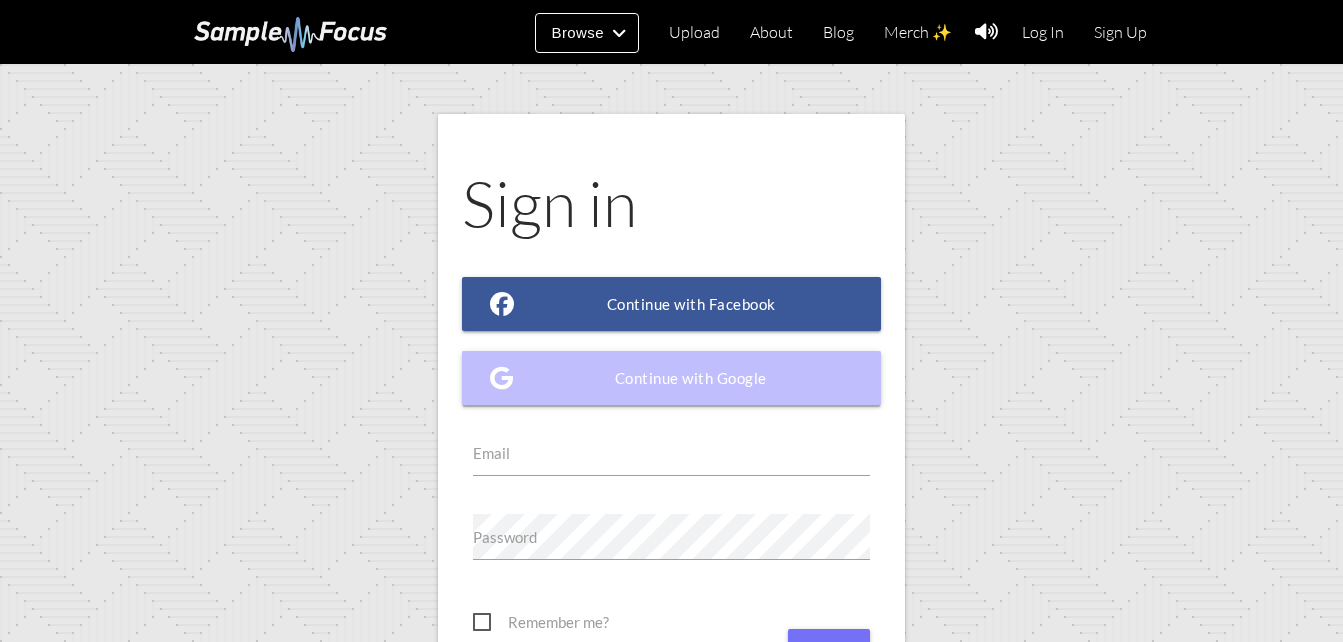 click on "Continue with Google" at bounding box center (672, 378) 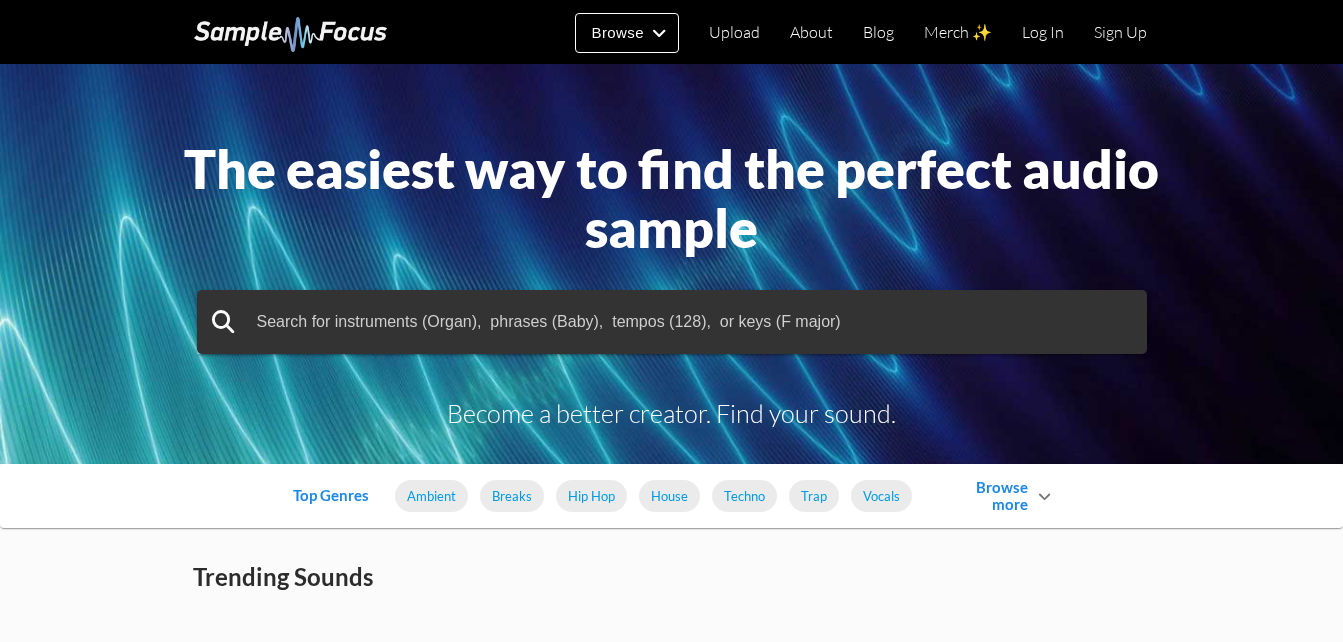 scroll, scrollTop: 0, scrollLeft: 0, axis: both 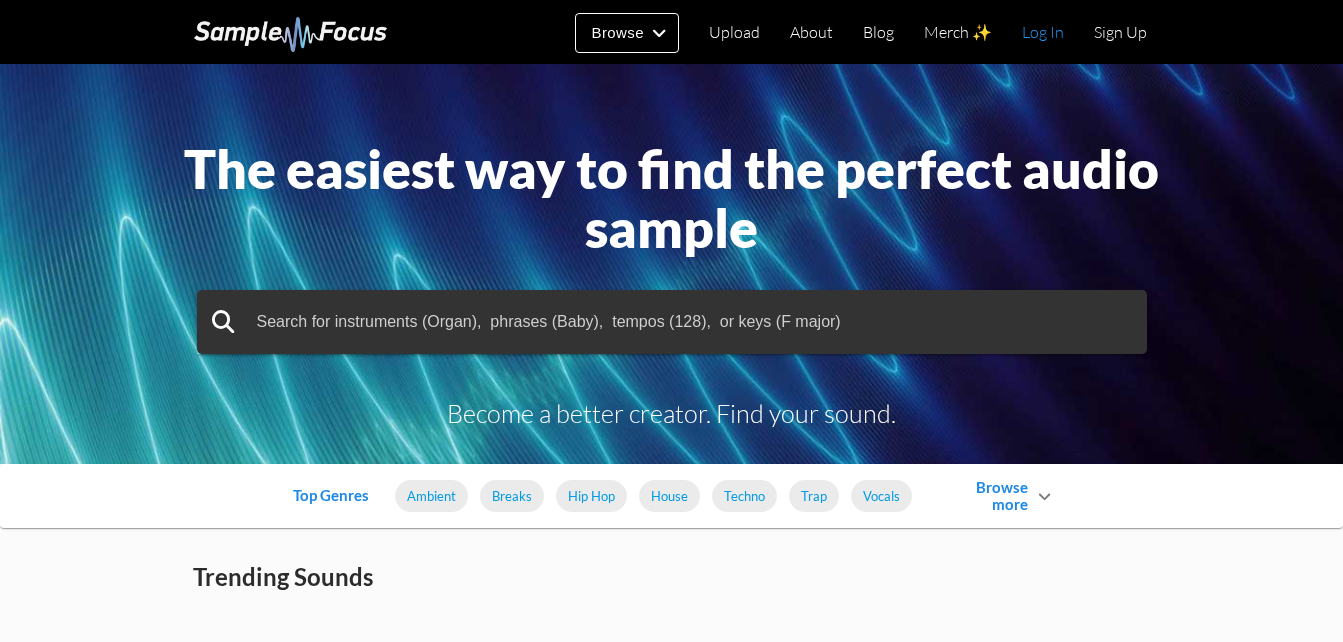 click on "Log In" at bounding box center [1043, 32] 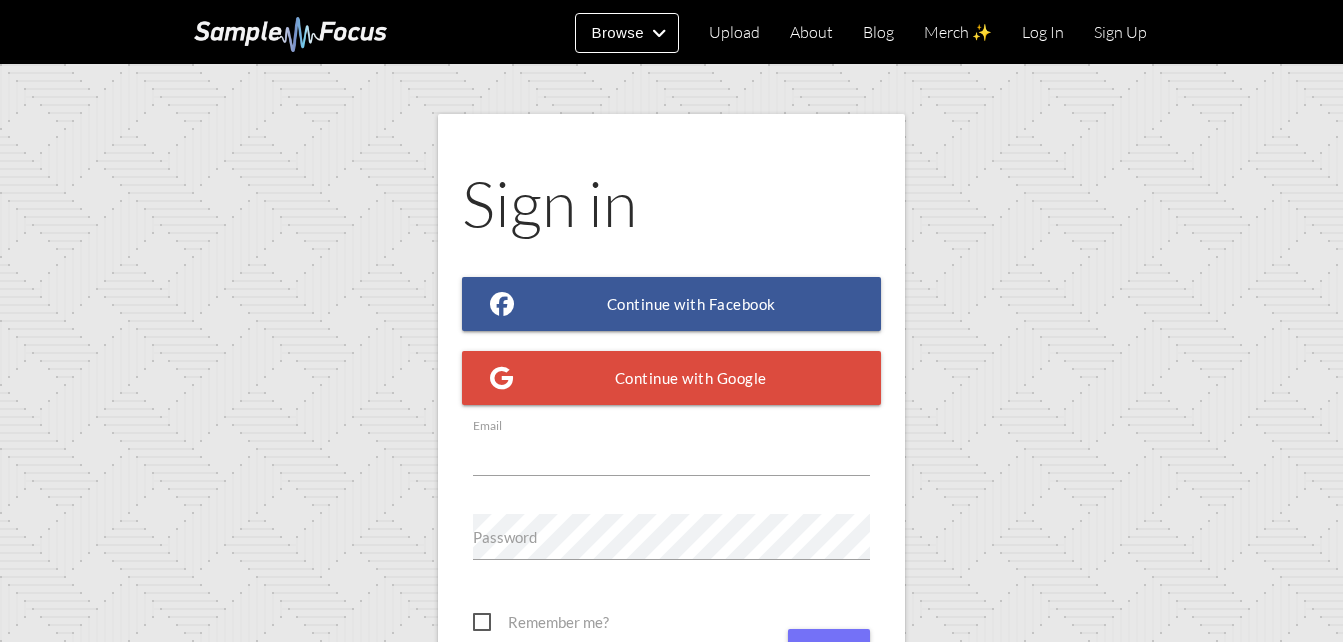 scroll, scrollTop: 0, scrollLeft: 0, axis: both 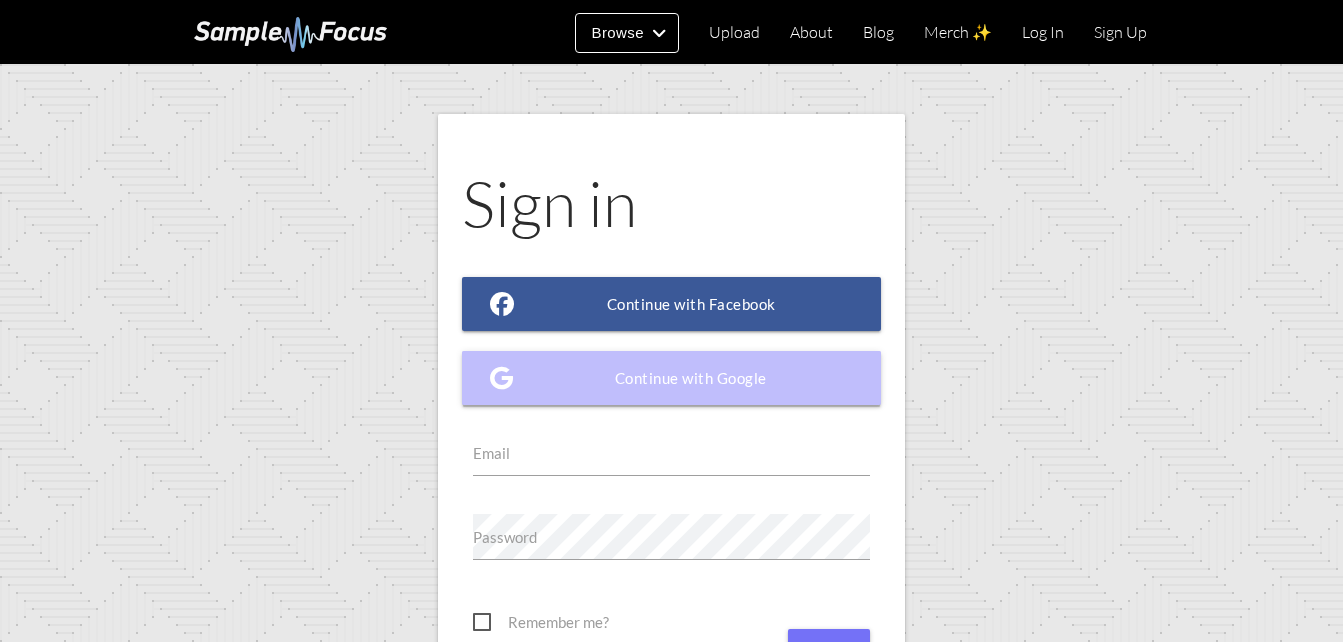 click on "Continue with Google" at bounding box center (672, 378) 